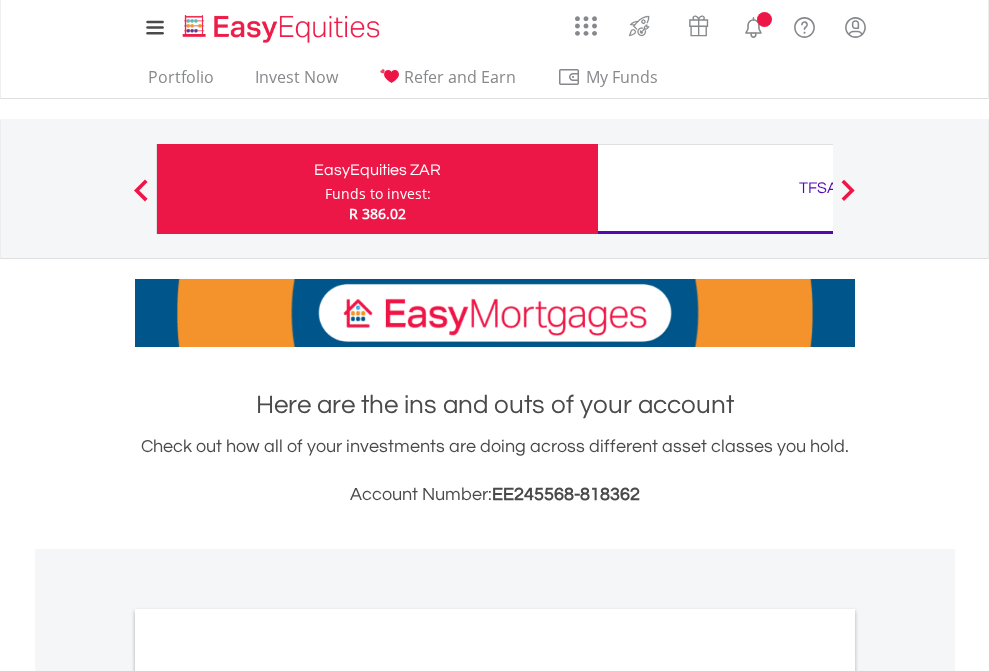 scroll, scrollTop: 0, scrollLeft: 0, axis: both 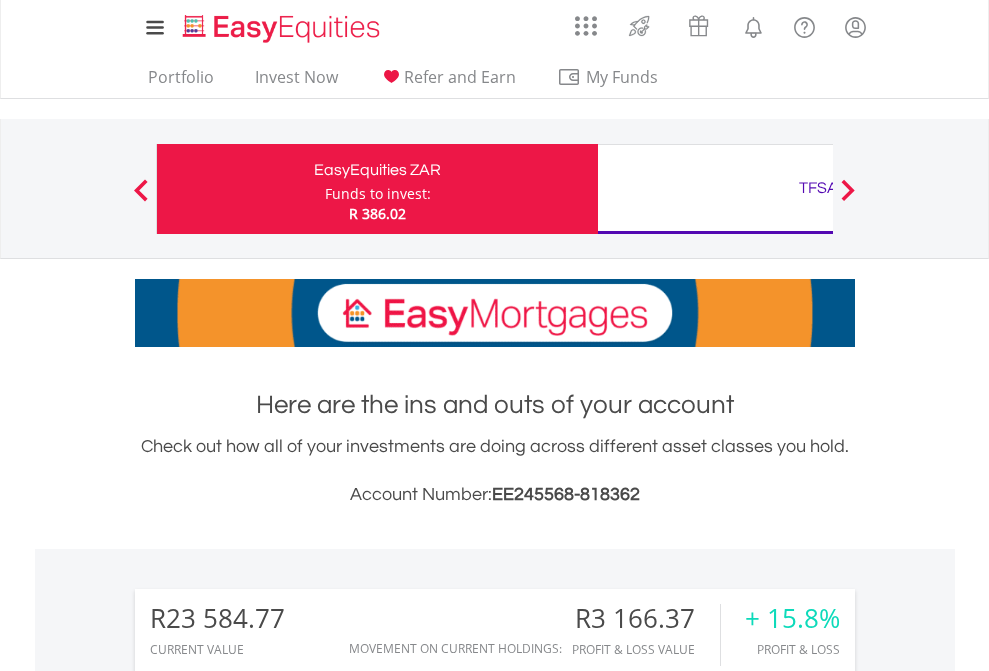 click on "Funds to invest:" at bounding box center [378, 194] 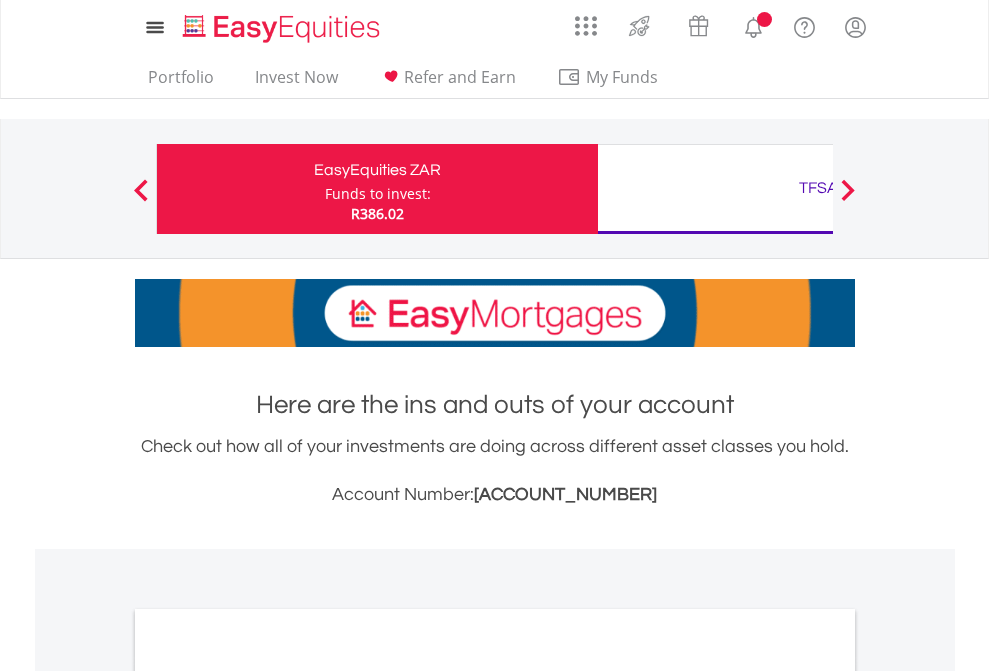 scroll, scrollTop: 0, scrollLeft: 0, axis: both 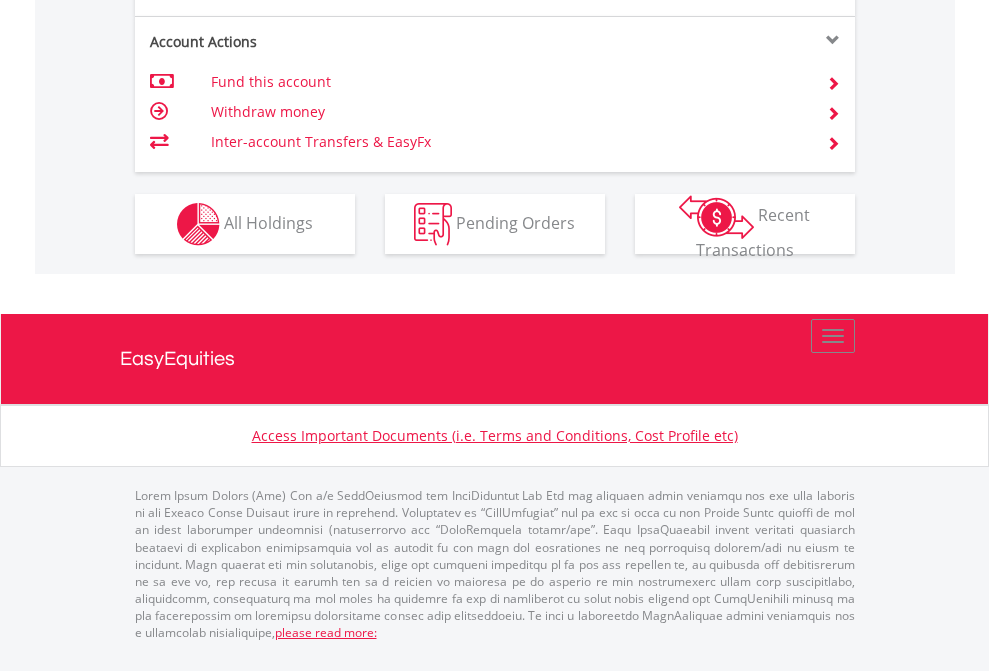 click on "Investment types" at bounding box center (706, -337) 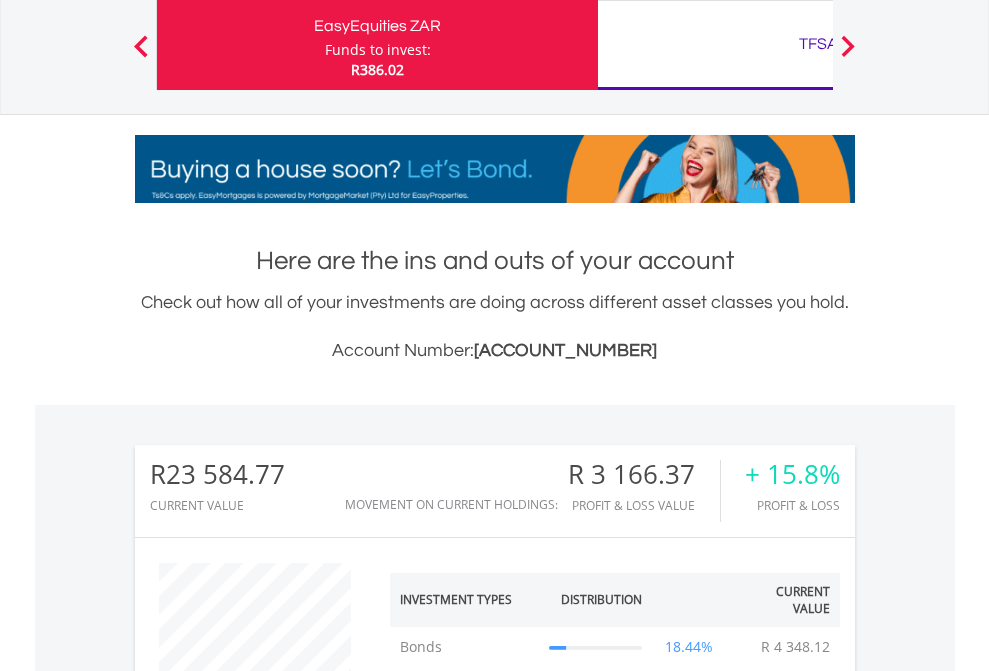 click on "TFSA" at bounding box center [818, 44] 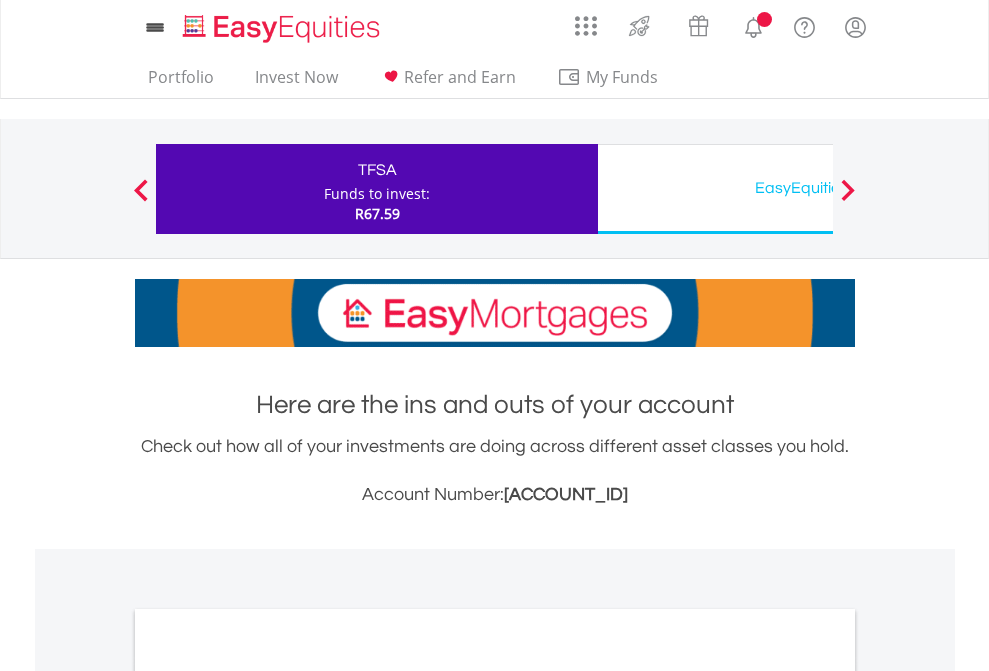 scroll, scrollTop: 0, scrollLeft: 0, axis: both 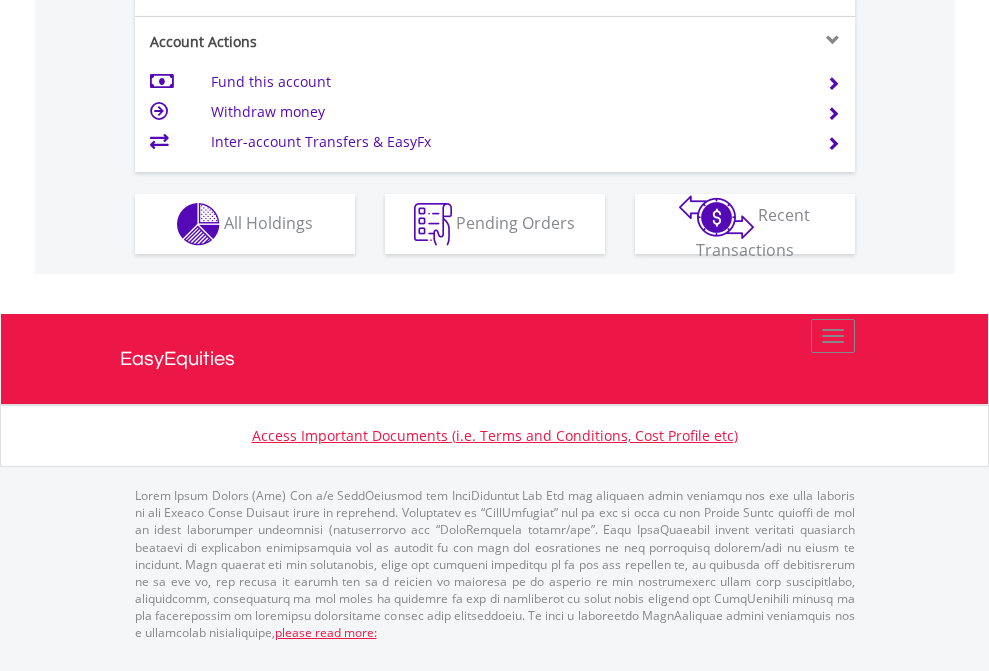 click on "Investment types" at bounding box center [706, -337] 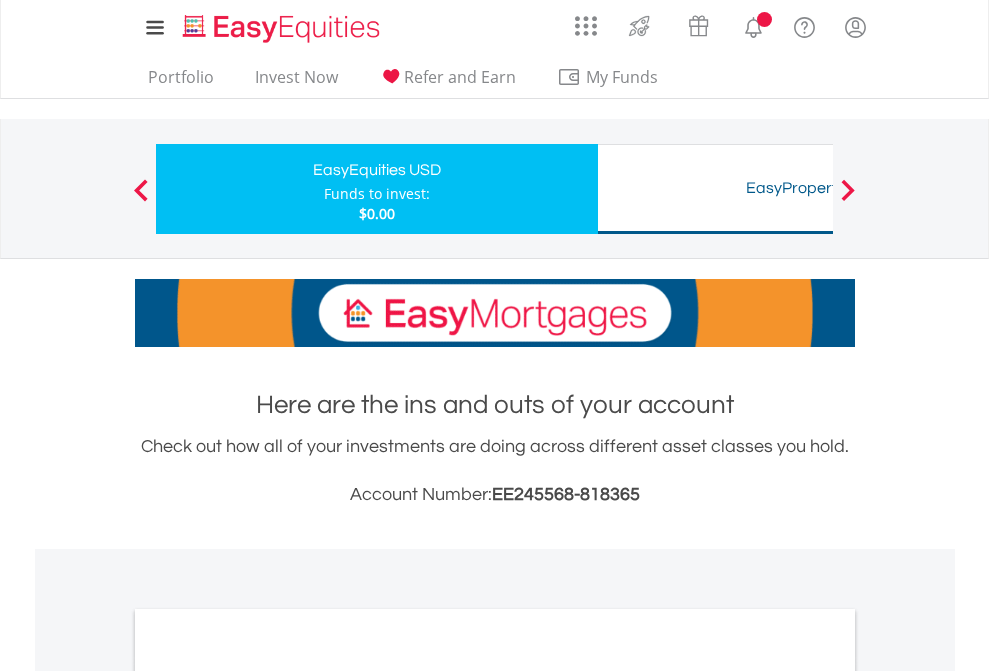 scroll, scrollTop: 0, scrollLeft: 0, axis: both 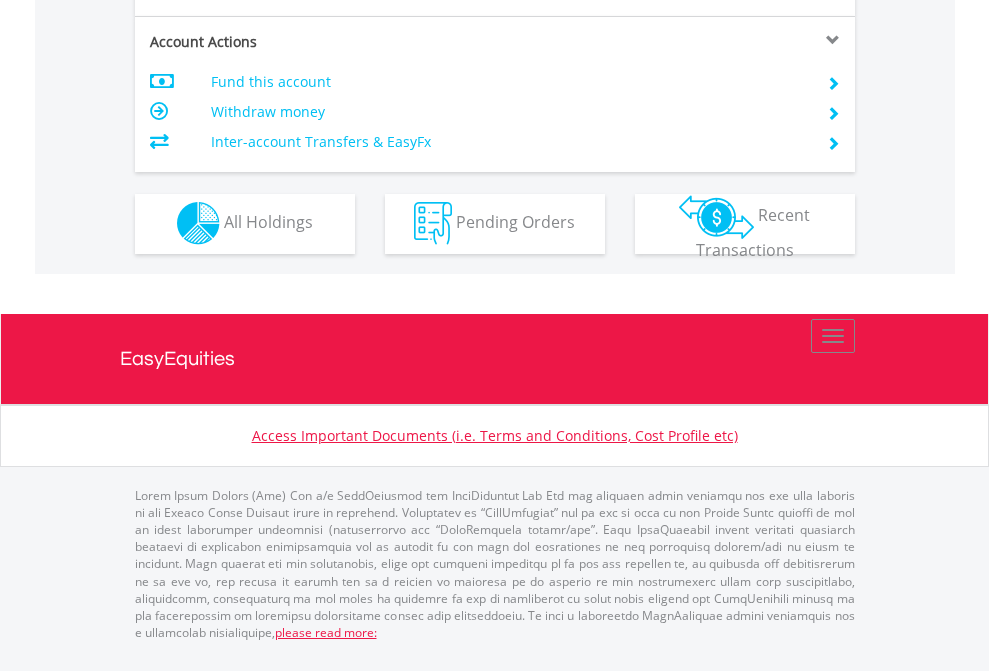 click on "Investment types" at bounding box center (706, -353) 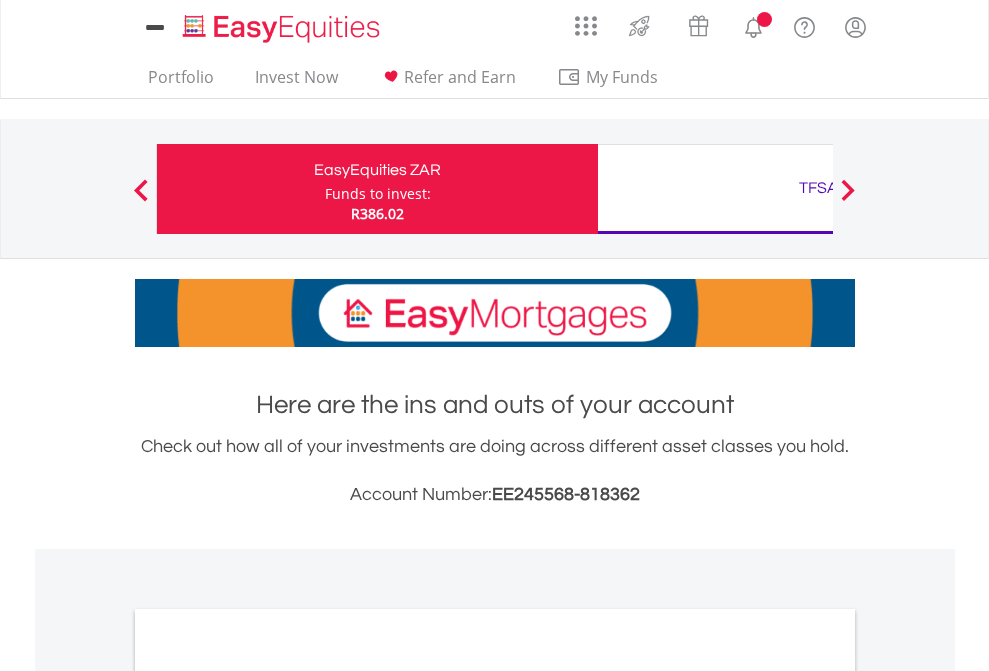 click on "All Holdings" at bounding box center [268, 1096] 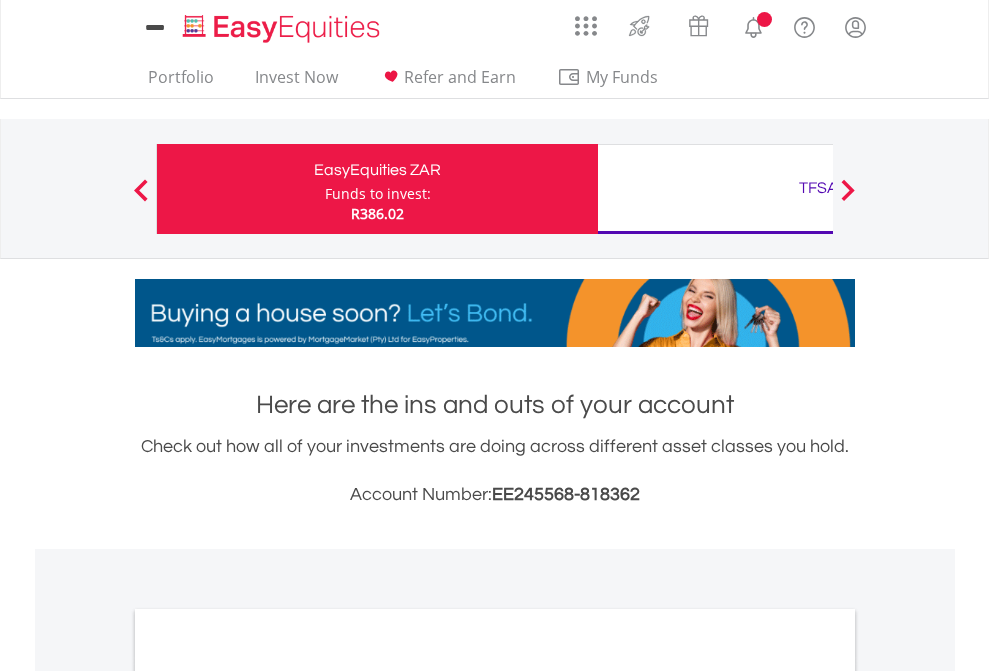 scroll, scrollTop: 1202, scrollLeft: 0, axis: vertical 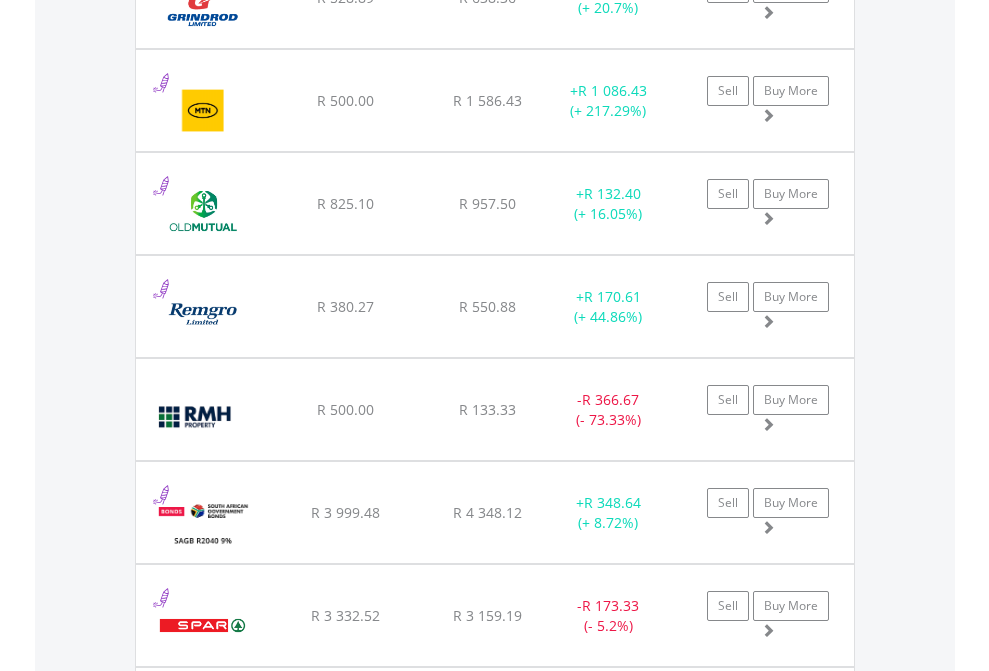 click on "TFSA" at bounding box center [818, -2157] 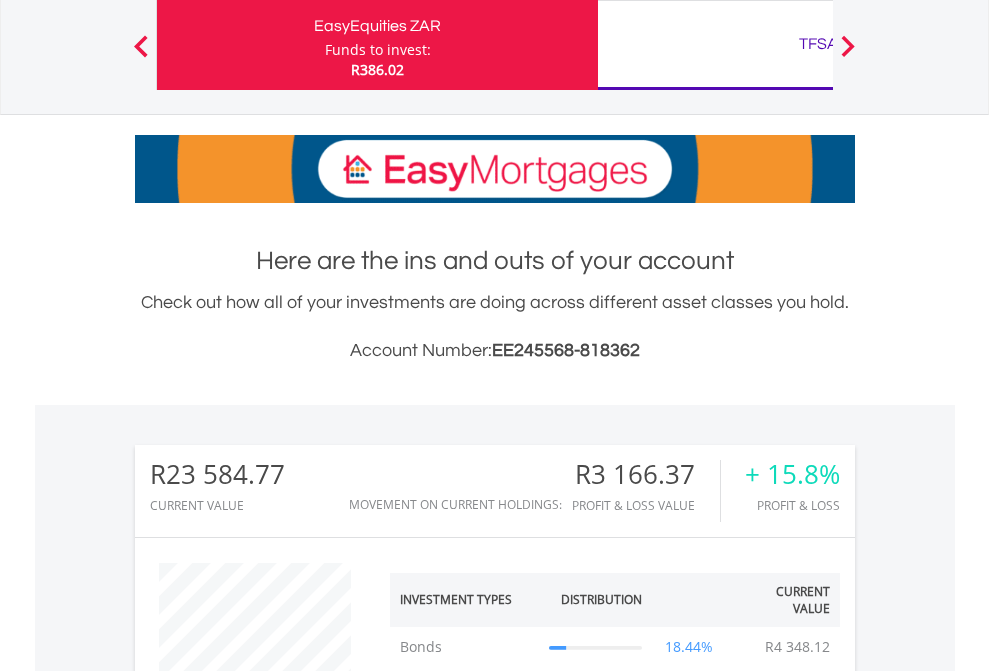 scroll, scrollTop: 999808, scrollLeft: 999687, axis: both 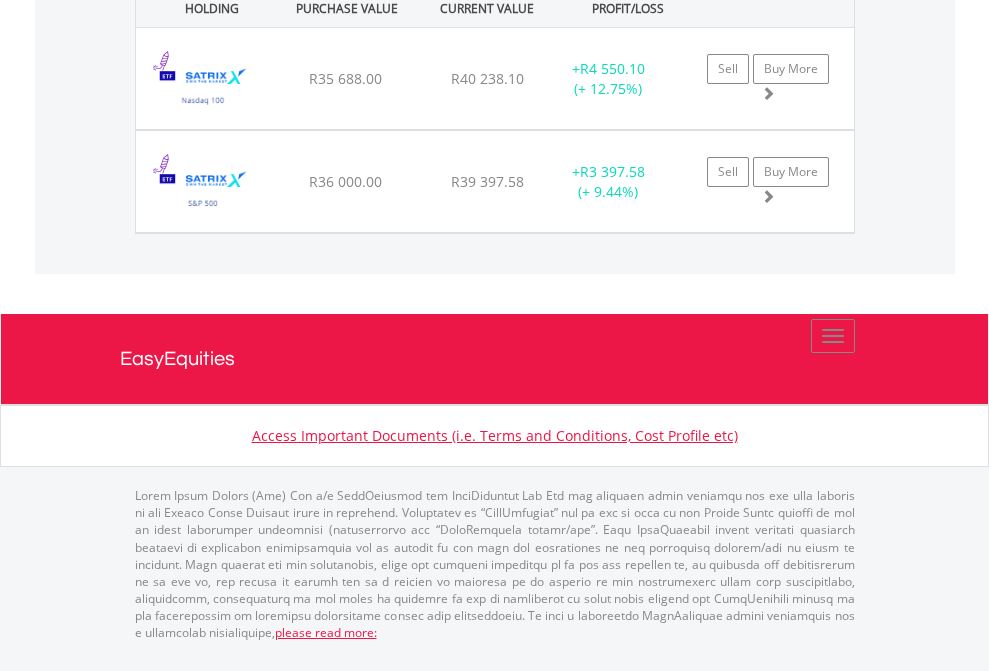 click on "EasyEquities USD" at bounding box center (818, -1071) 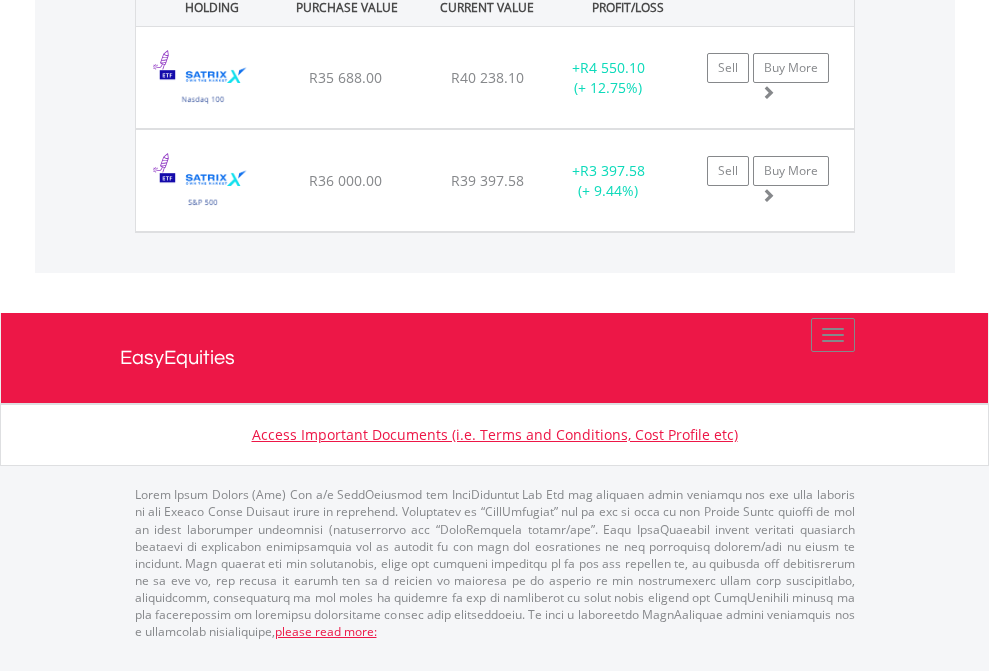 scroll, scrollTop: 144, scrollLeft: 0, axis: vertical 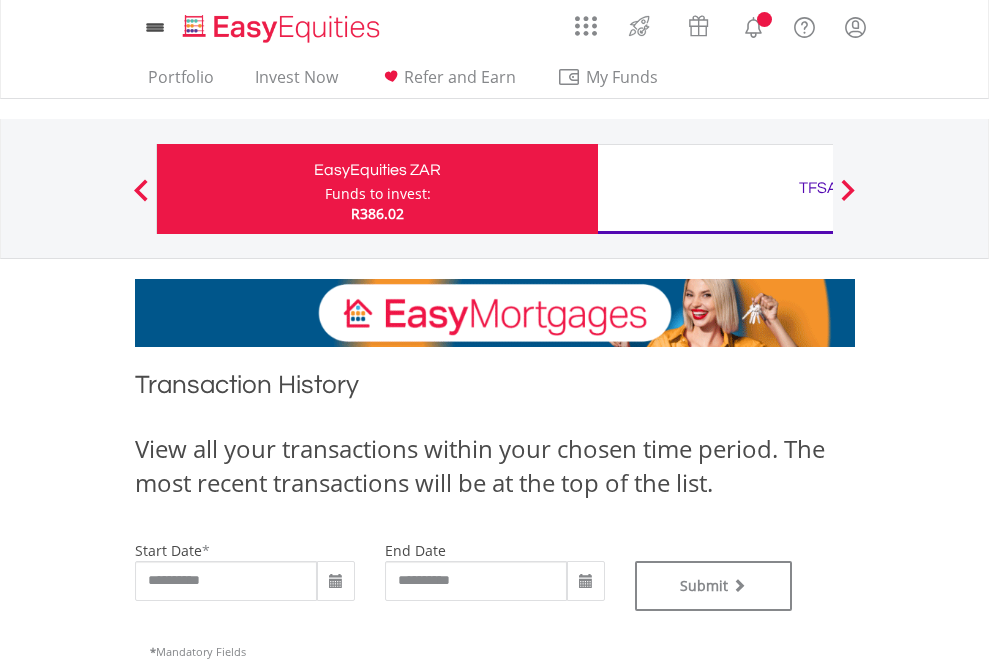 type on "**********" 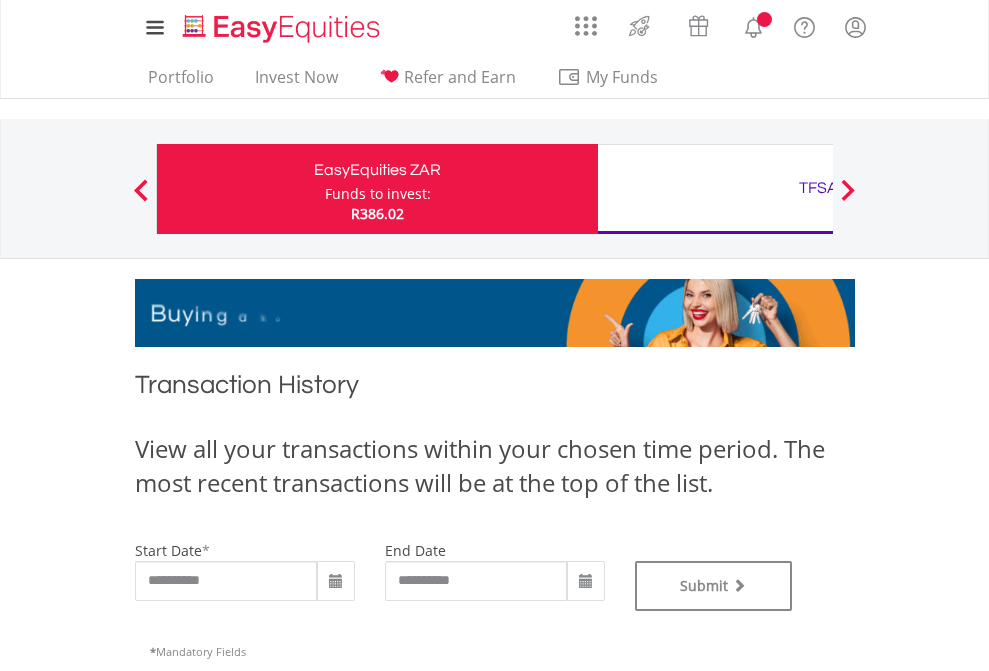 type on "**********" 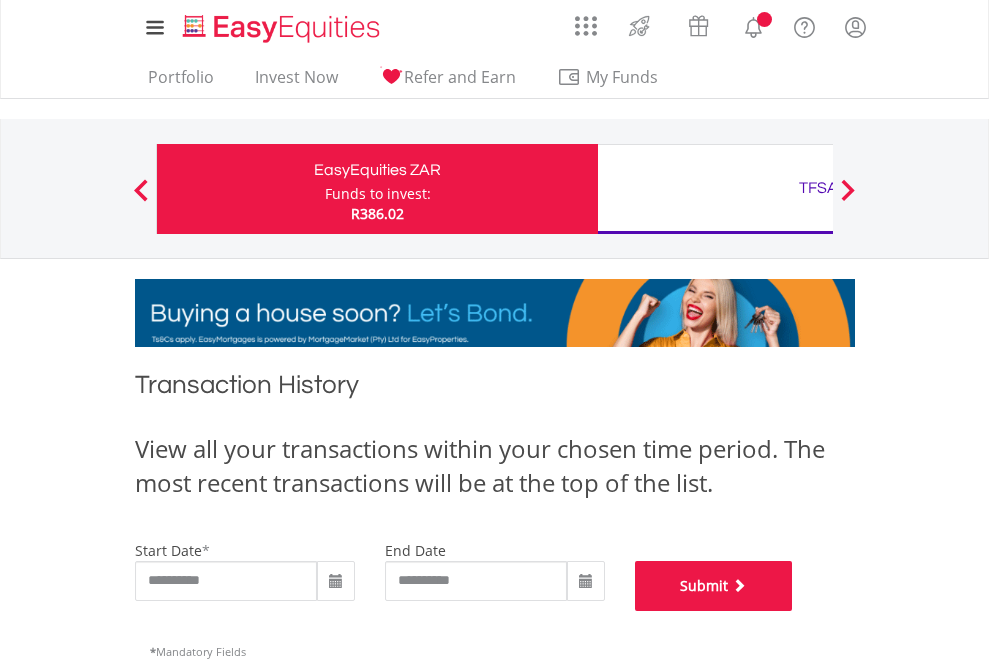 click on "Submit" at bounding box center [714, 586] 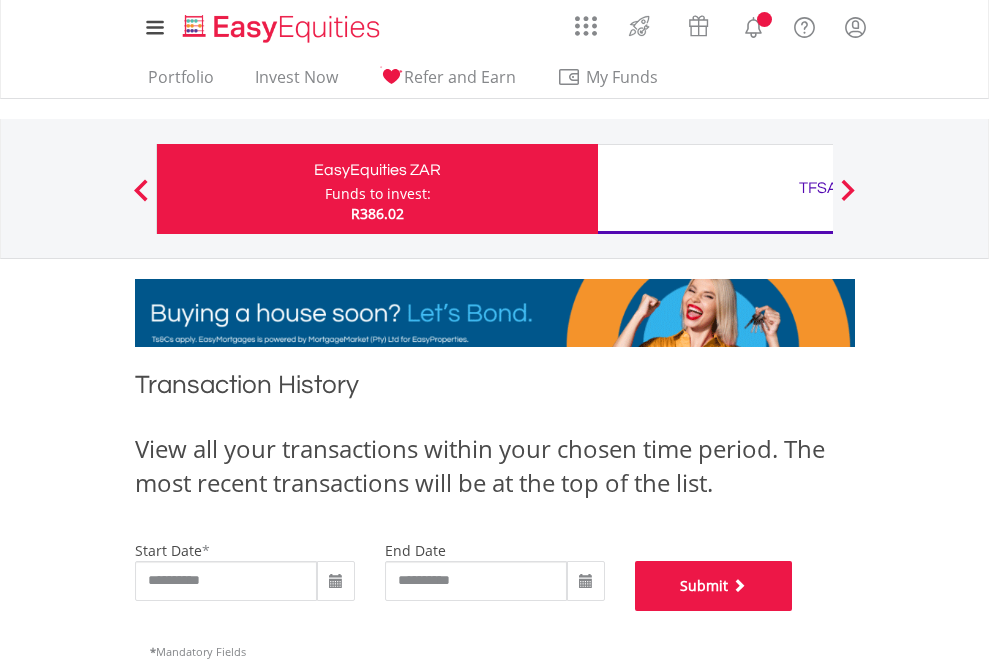 scroll, scrollTop: 811, scrollLeft: 0, axis: vertical 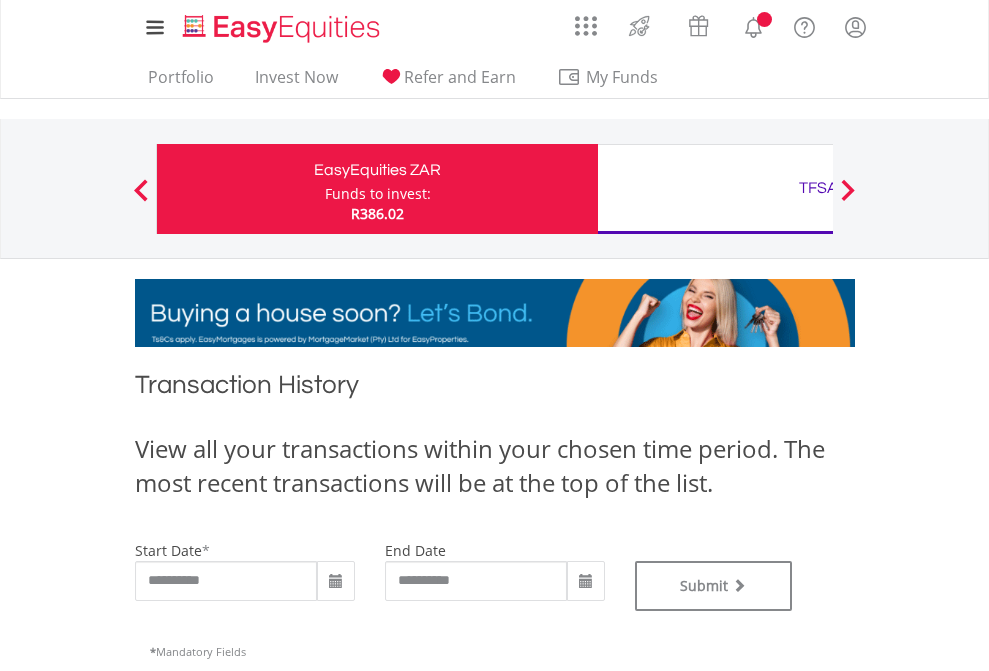 click on "TFSA" at bounding box center [818, 188] 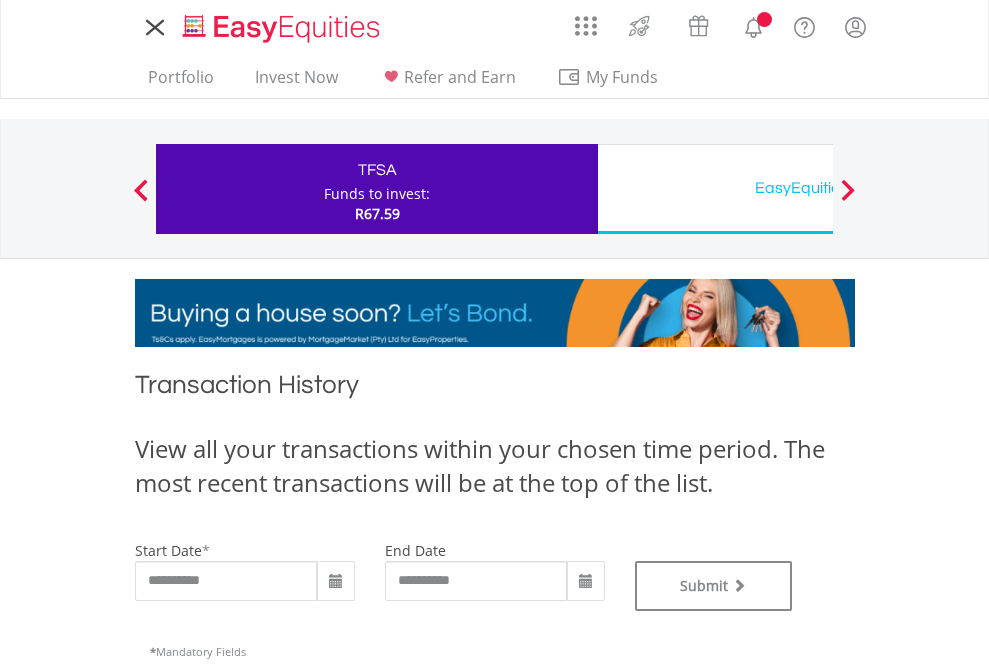scroll, scrollTop: 0, scrollLeft: 0, axis: both 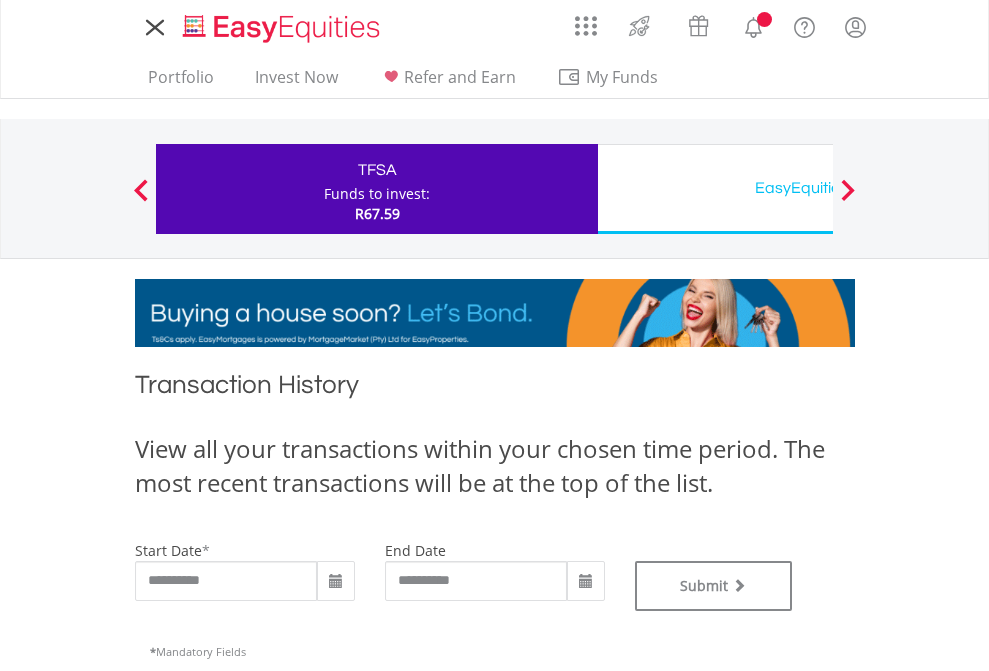 type on "**********" 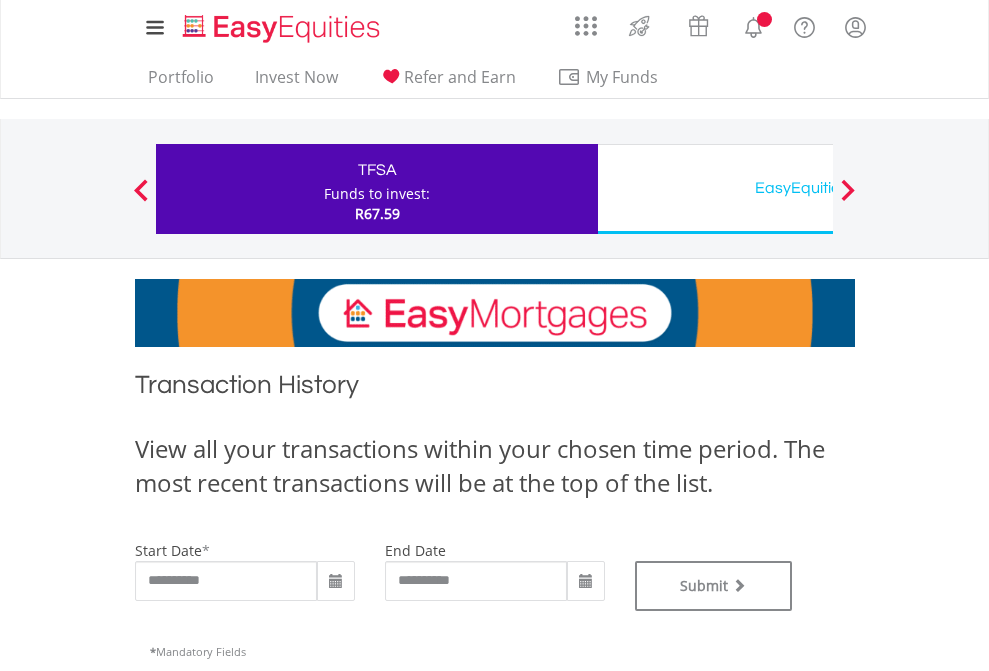 type on "**********" 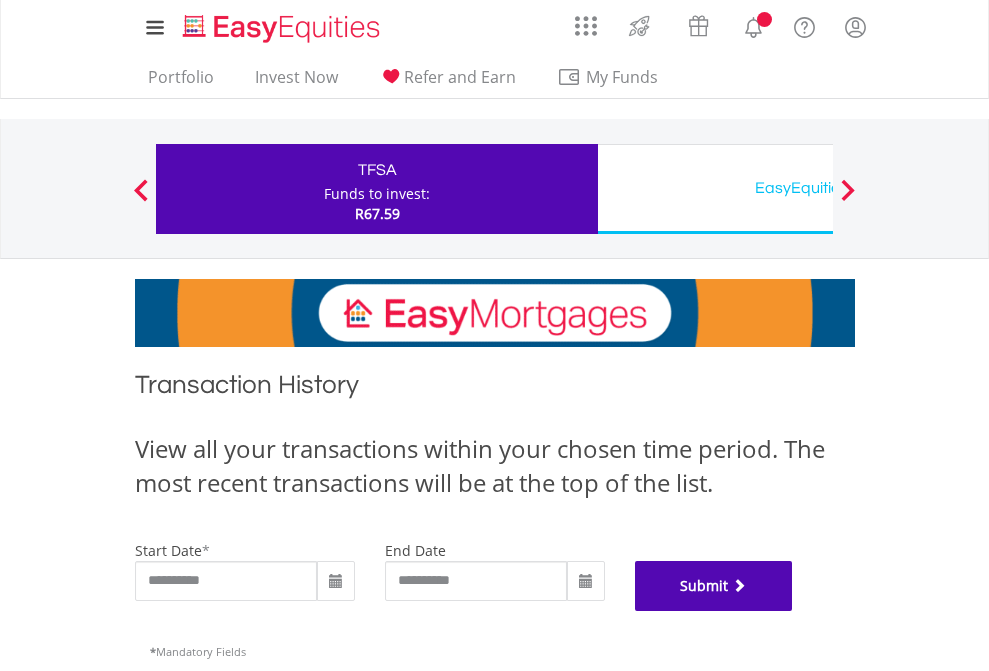 click on "Submit" at bounding box center [714, 586] 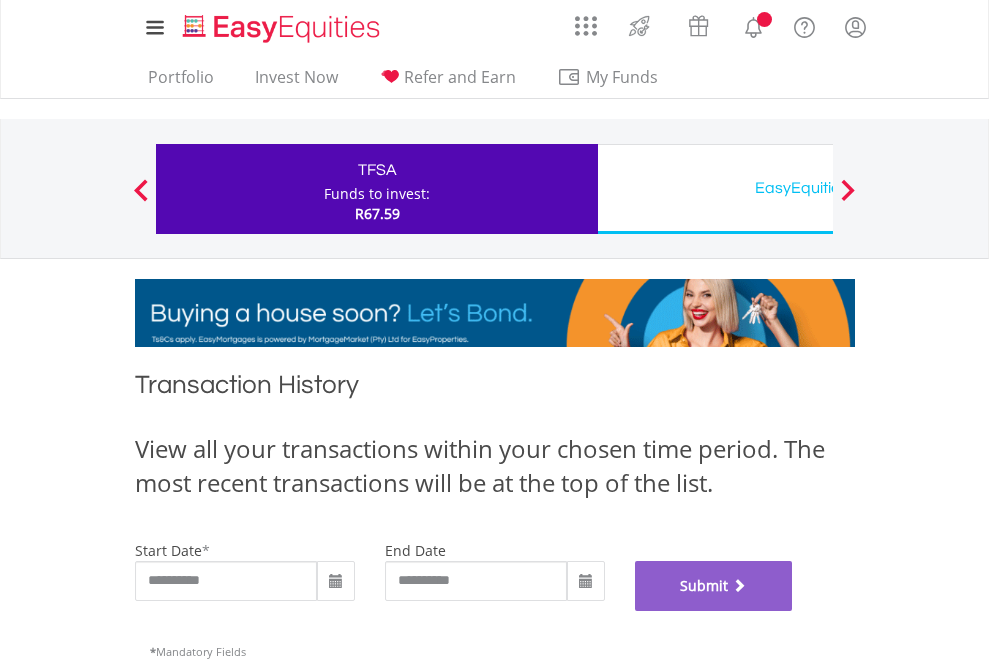 scroll, scrollTop: 811, scrollLeft: 0, axis: vertical 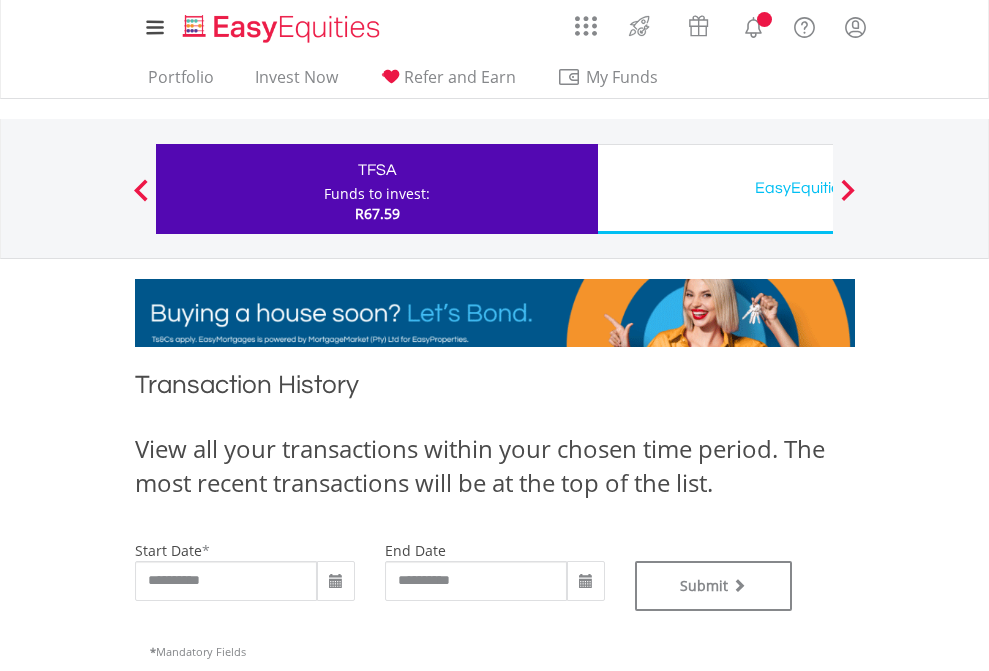 click on "EasyEquities USD" at bounding box center (818, 188) 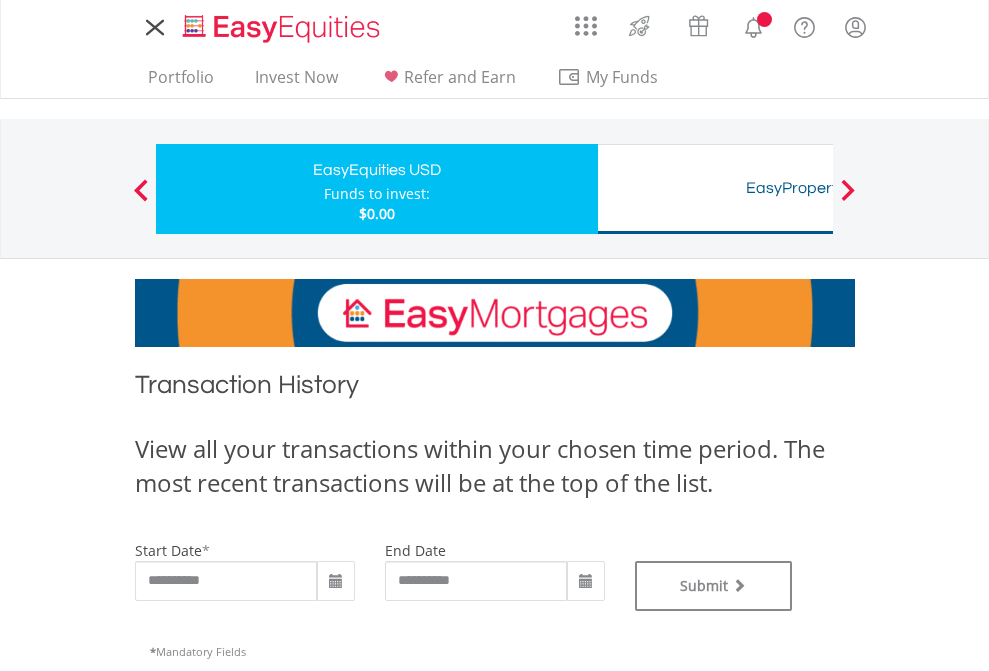 scroll, scrollTop: 0, scrollLeft: 0, axis: both 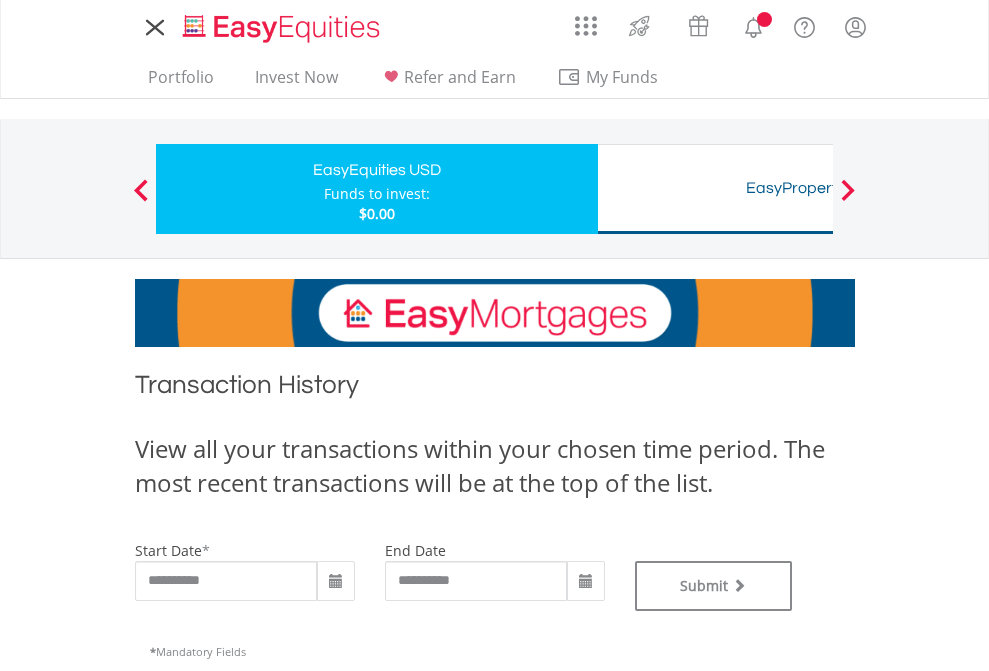 type on "**********" 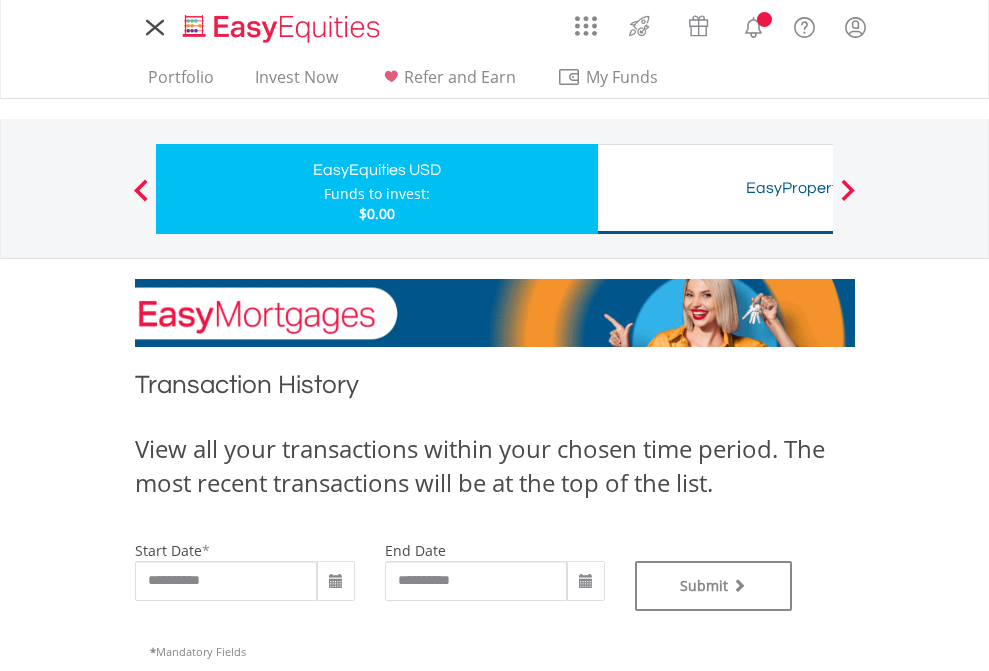 type on "**********" 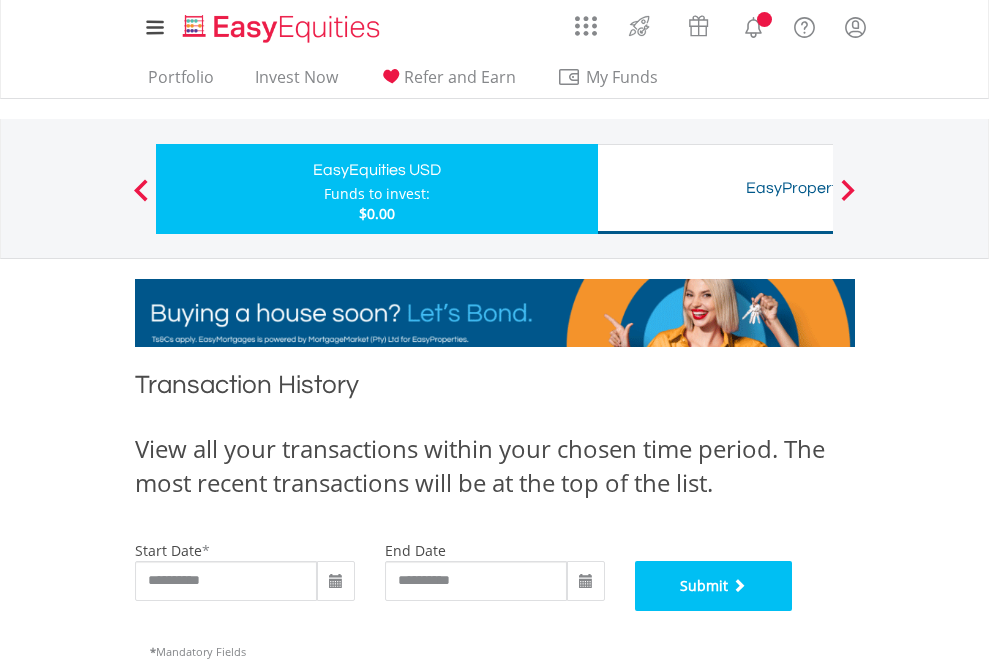 click on "Submit" at bounding box center (714, 586) 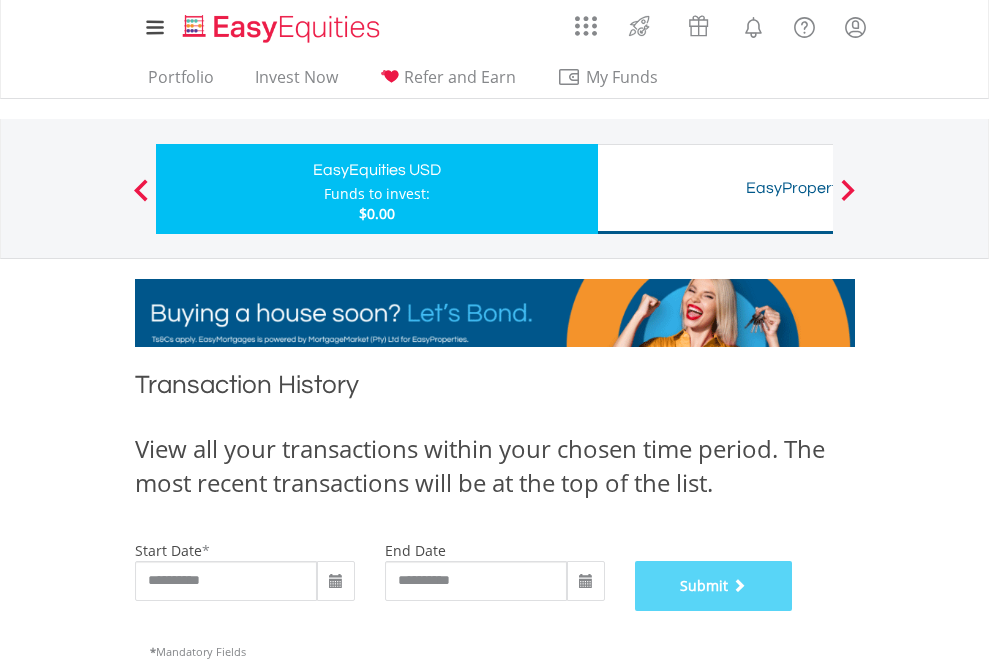 scroll, scrollTop: 811, scrollLeft: 0, axis: vertical 